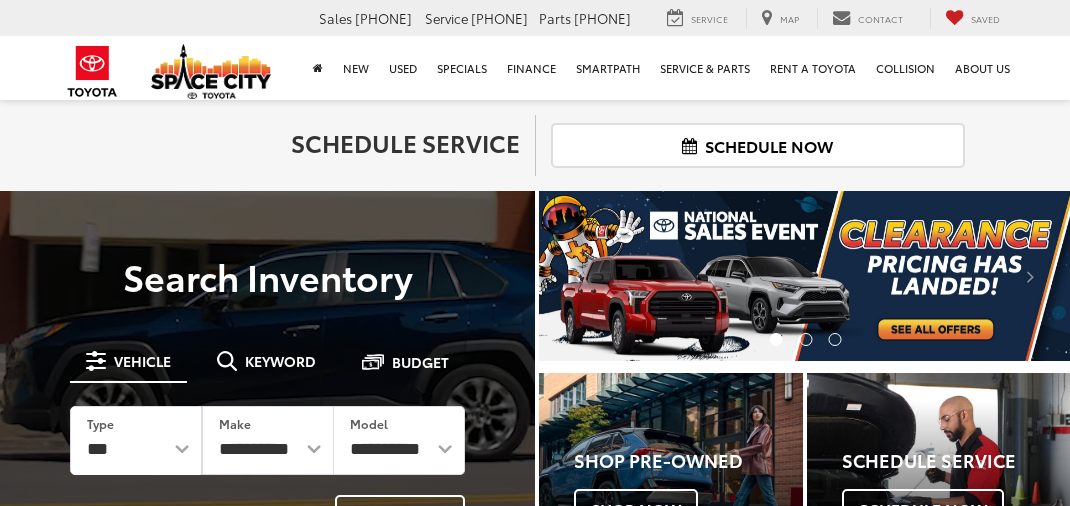 scroll, scrollTop: 0, scrollLeft: 0, axis: both 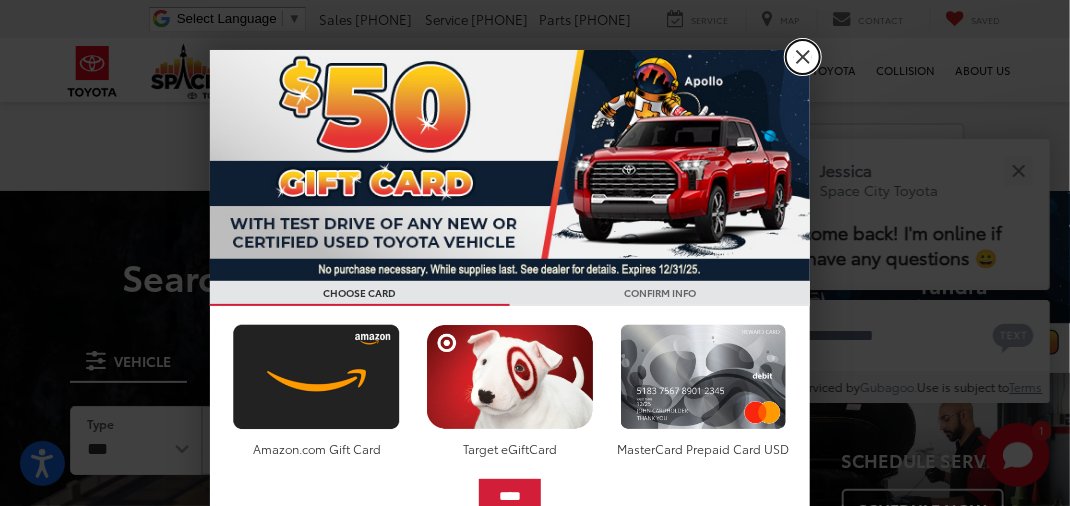 click on "X" at bounding box center [803, 57] 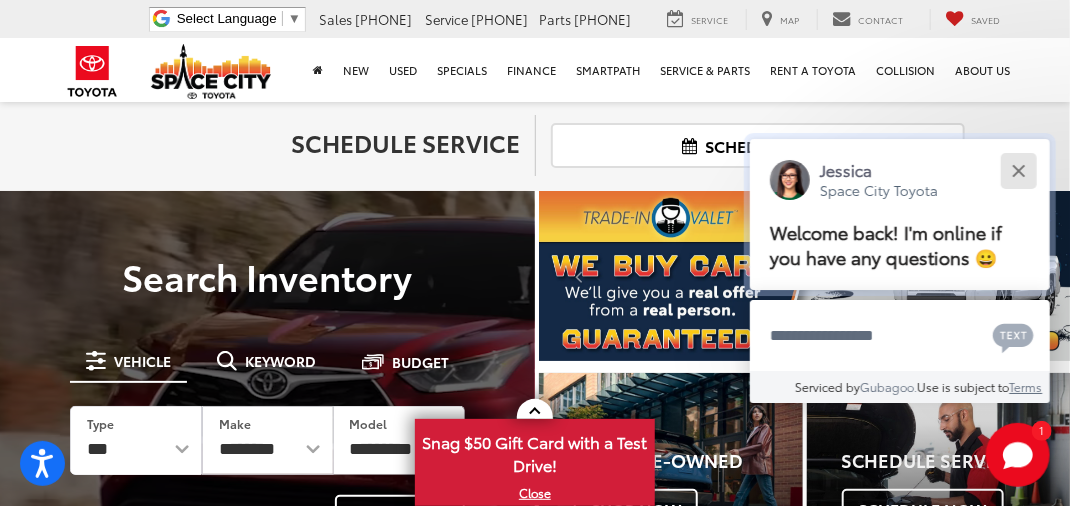 click at bounding box center (1018, 170) 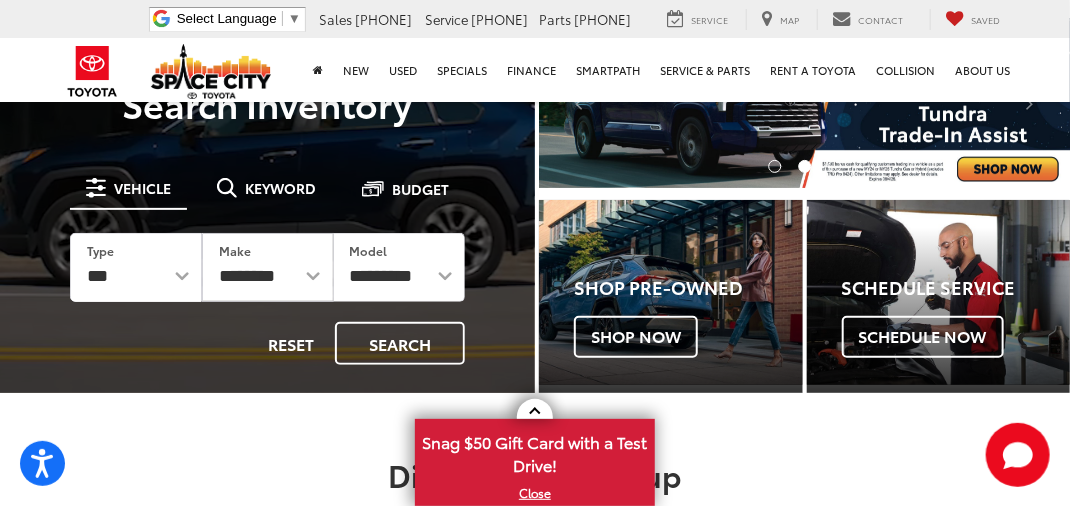 scroll, scrollTop: 200, scrollLeft: 0, axis: vertical 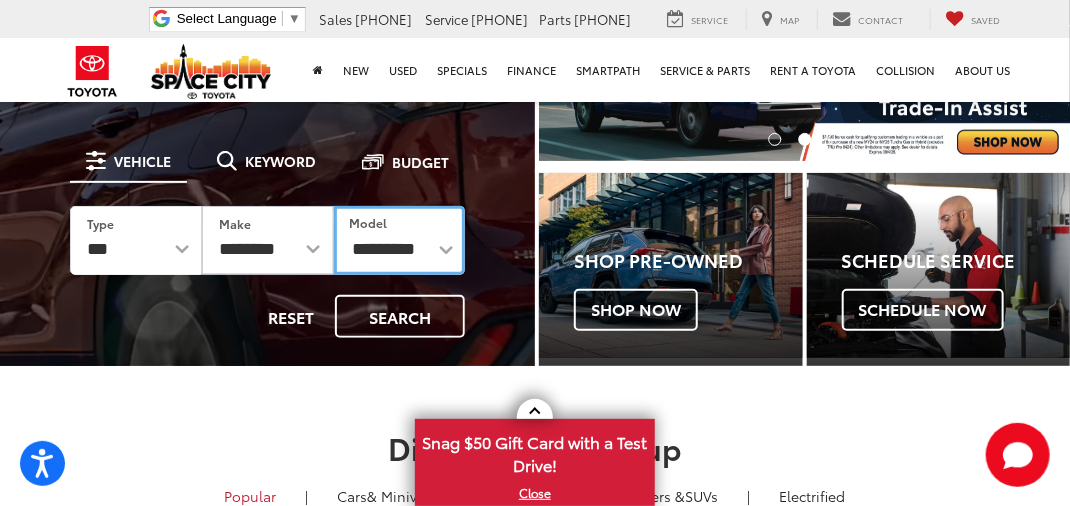 click on "**********" at bounding box center [399, 240] 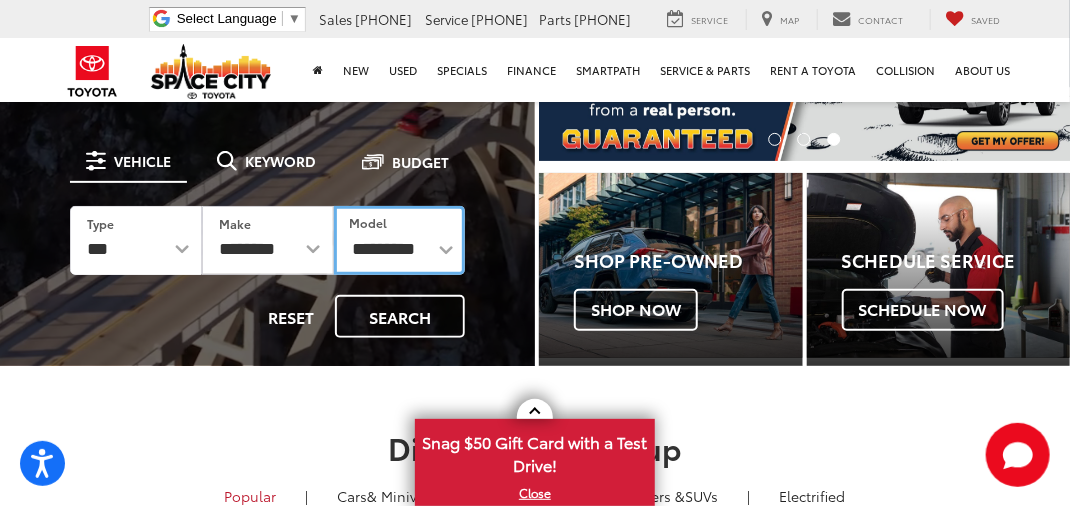 select on "****" 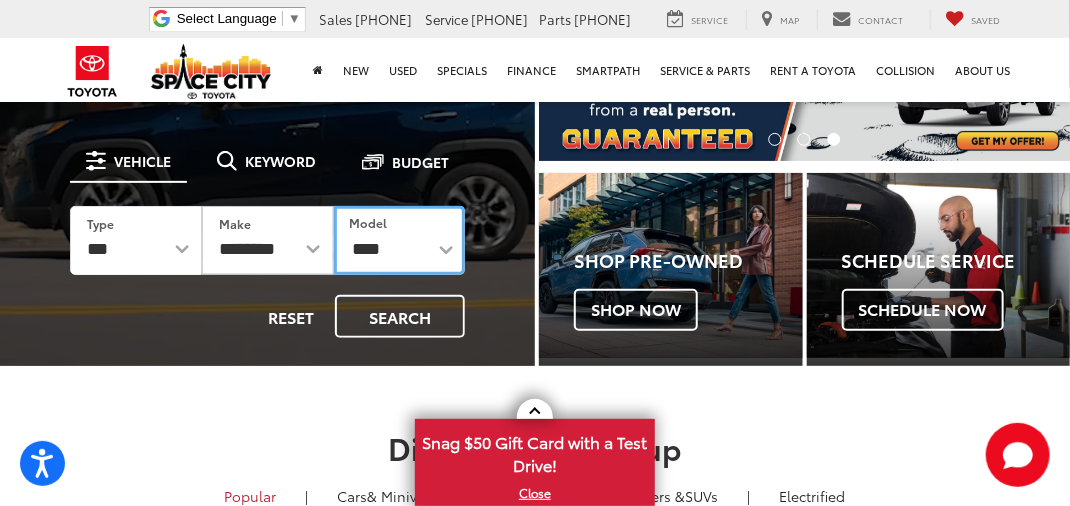 click on "**********" at bounding box center [399, 240] 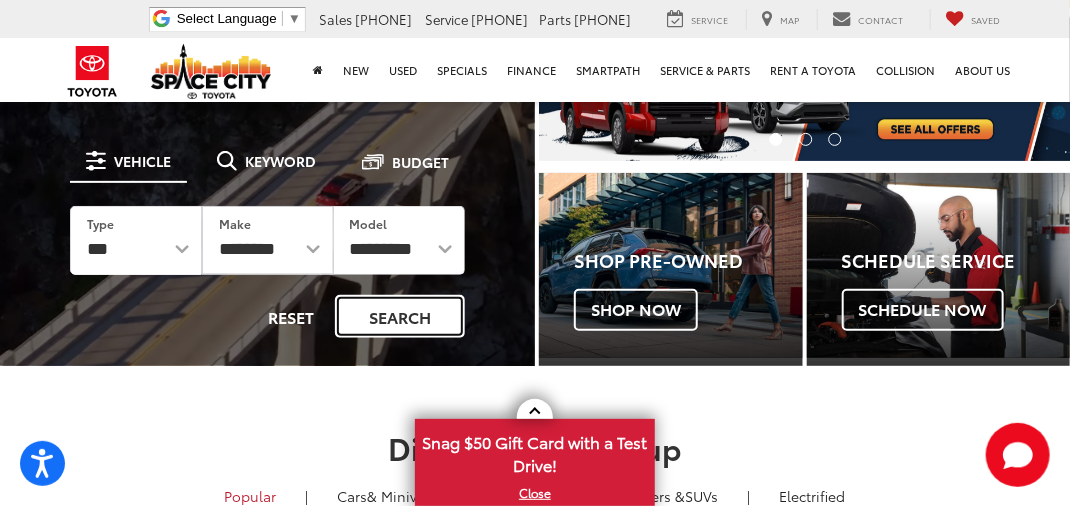 click on "Search" at bounding box center (400, 316) 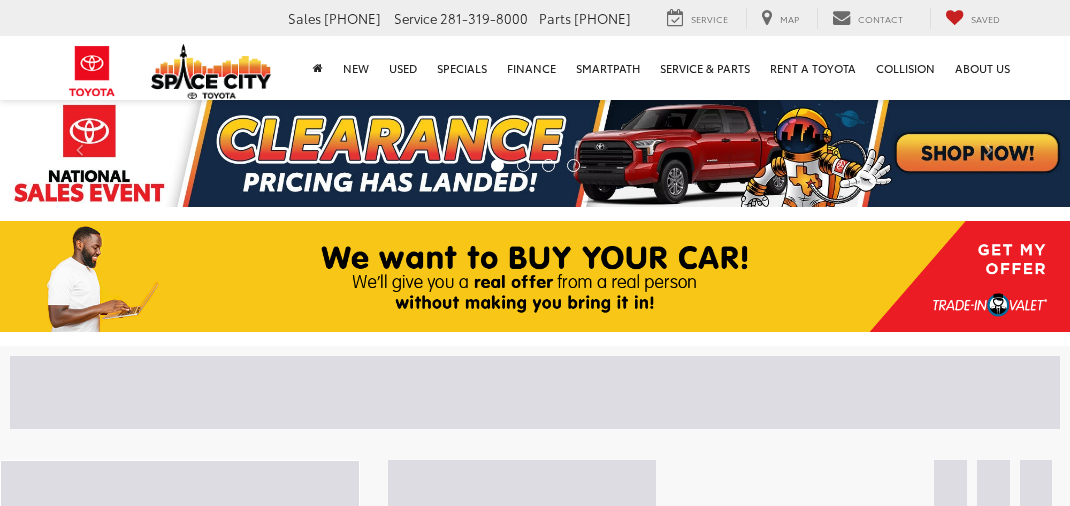 scroll, scrollTop: 0, scrollLeft: 0, axis: both 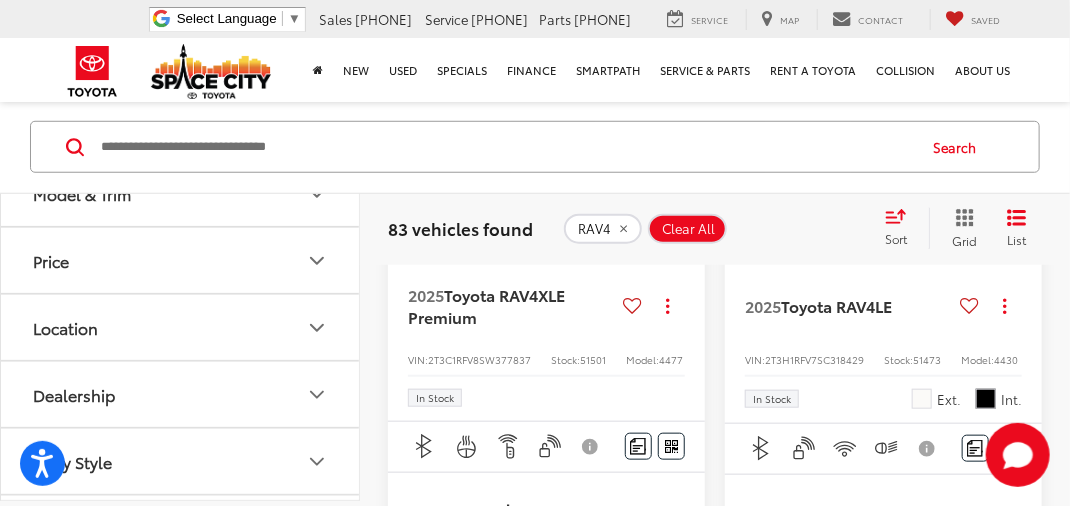 click 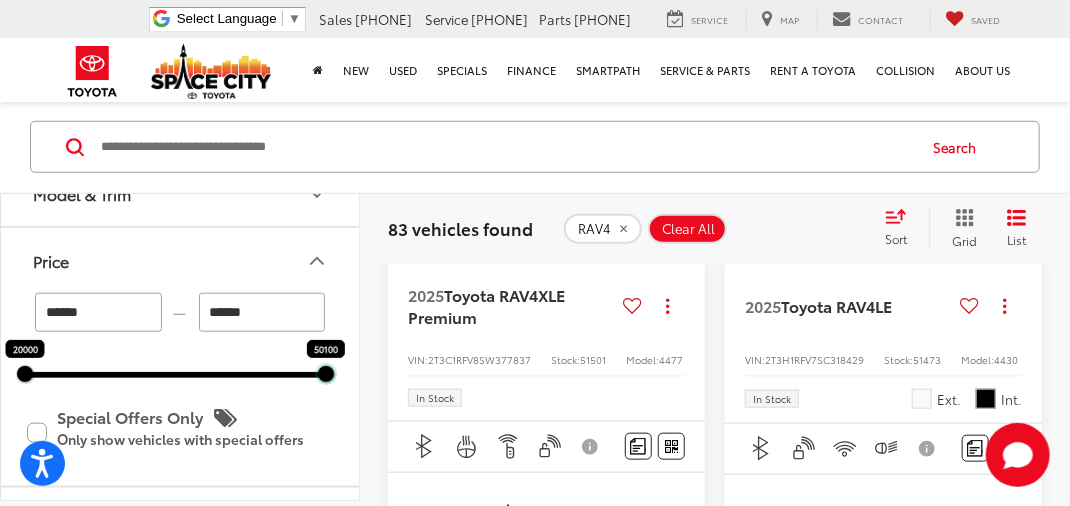 drag, startPoint x: 337, startPoint y: 376, endPoint x: 320, endPoint y: 375, distance: 17.029387 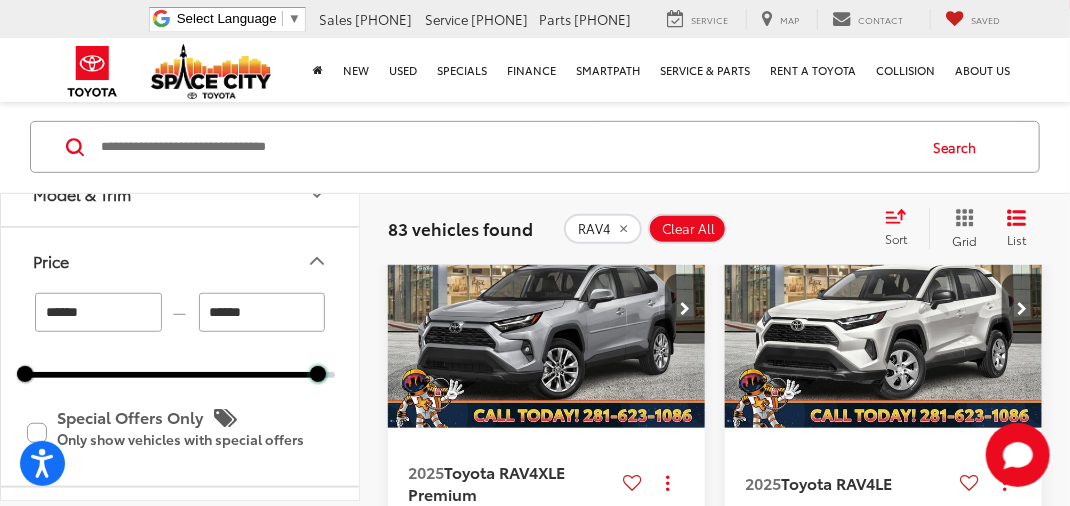 scroll, scrollTop: 246, scrollLeft: 0, axis: vertical 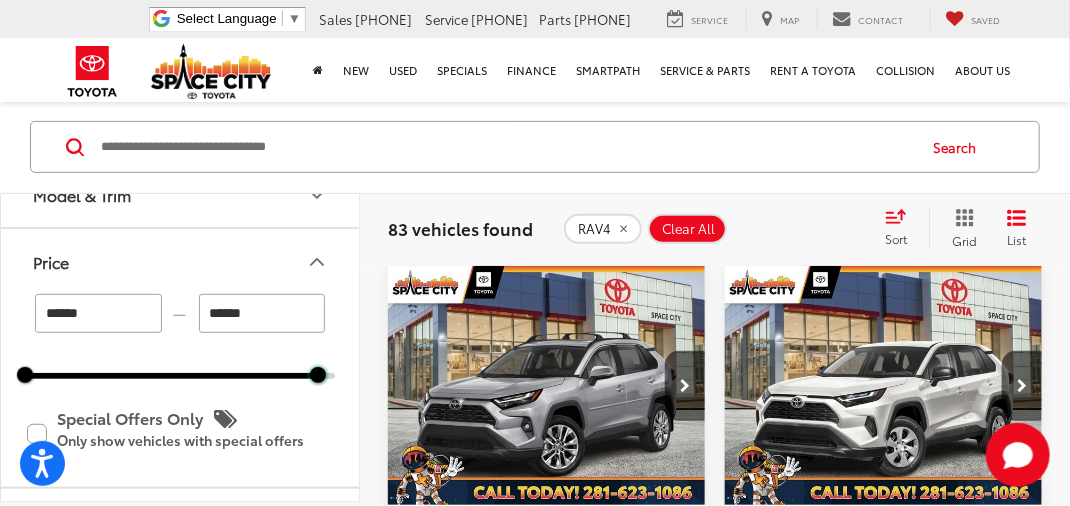 click at bounding box center [318, 375] 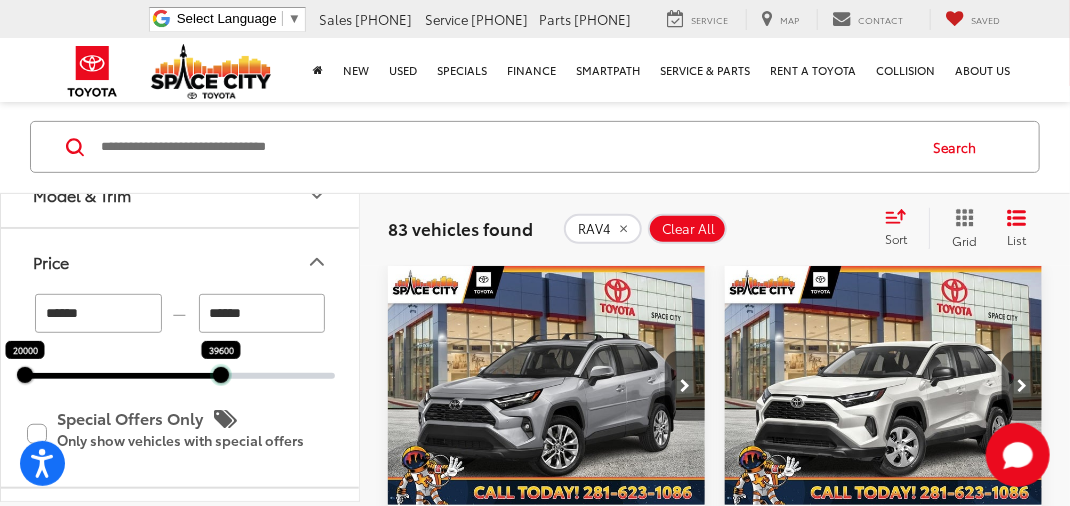 drag, startPoint x: 321, startPoint y: 378, endPoint x: 210, endPoint y: 370, distance: 111.28792 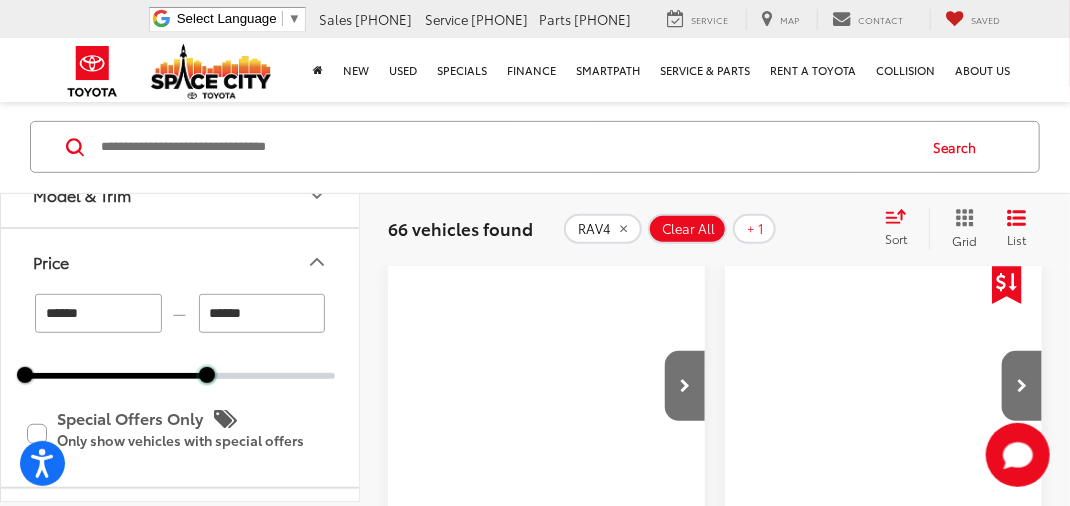 drag, startPoint x: 208, startPoint y: 378, endPoint x: 152, endPoint y: 372, distance: 56.32051 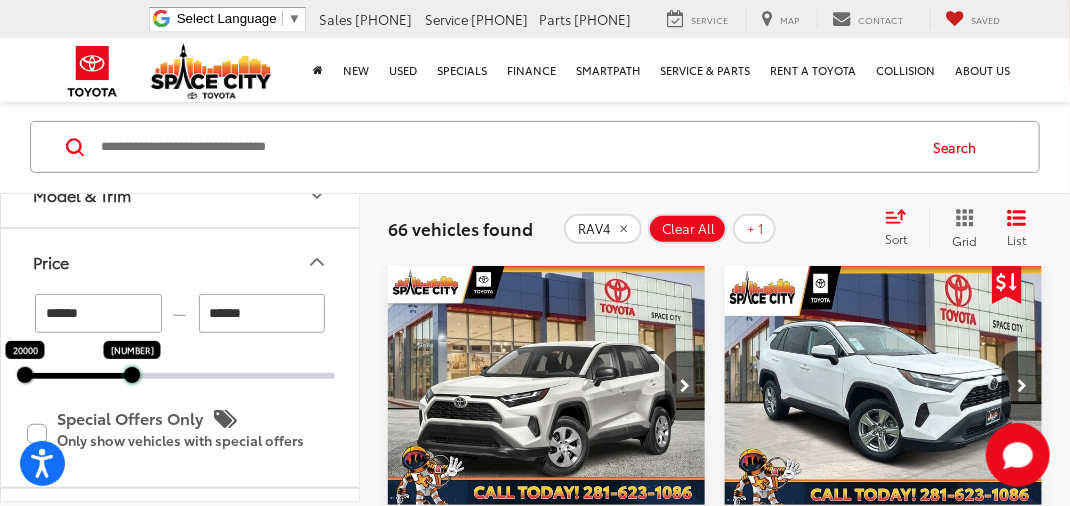 drag, startPoint x: 203, startPoint y: 376, endPoint x: 128, endPoint y: 362, distance: 76.29548 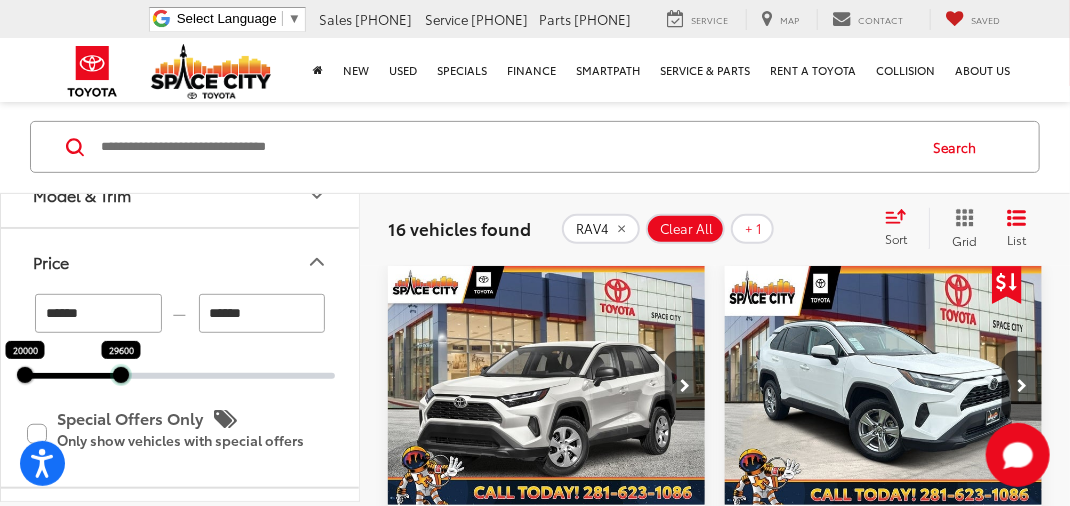 drag, startPoint x: 132, startPoint y: 377, endPoint x: 121, endPoint y: 379, distance: 11.18034 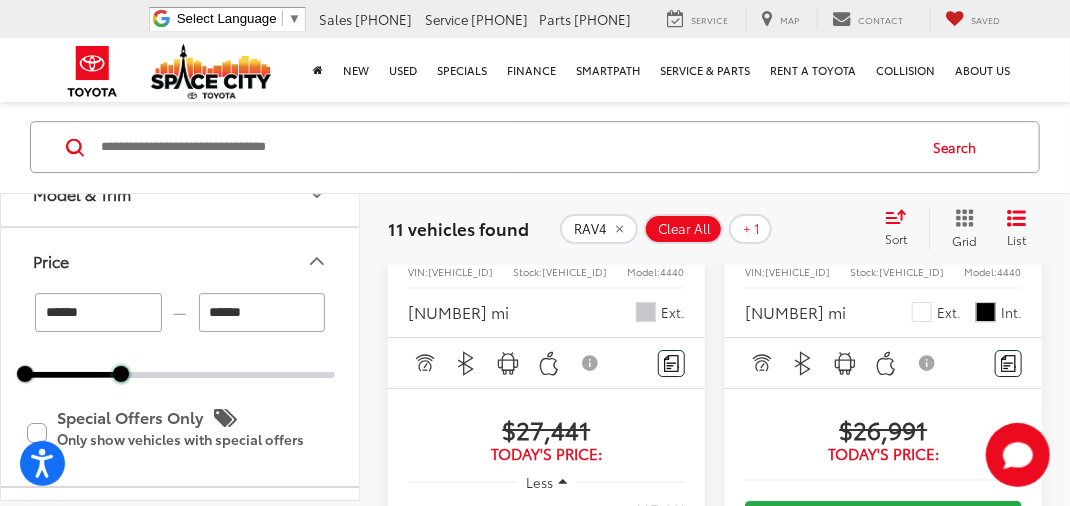 scroll, scrollTop: 4546, scrollLeft: 0, axis: vertical 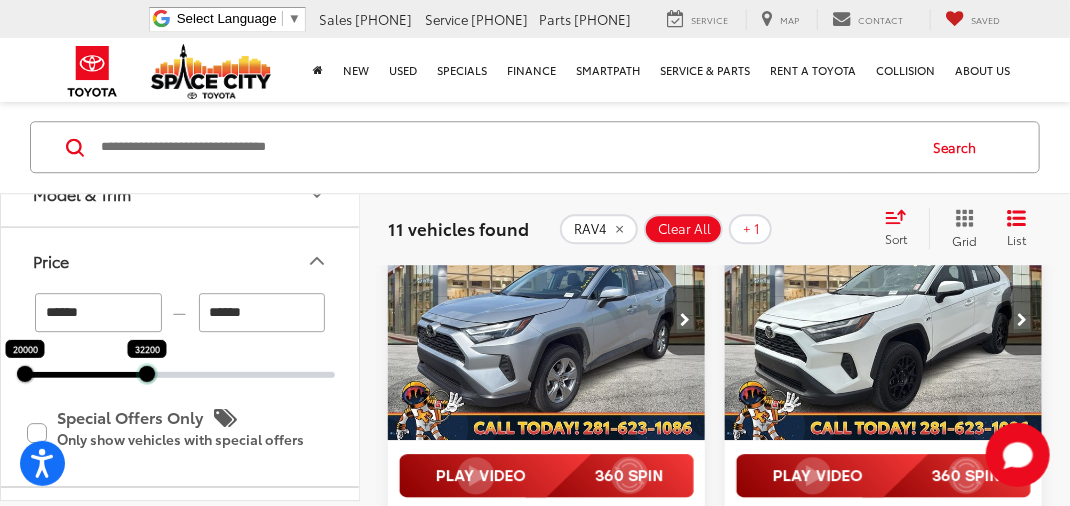 drag, startPoint x: 120, startPoint y: 378, endPoint x: 146, endPoint y: 381, distance: 26.172504 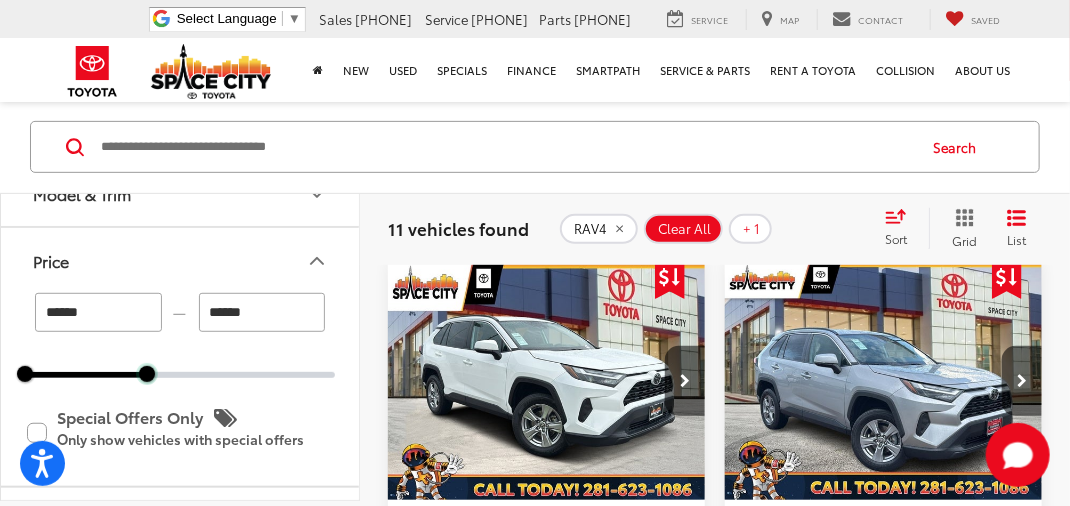 scroll, scrollTop: 246, scrollLeft: 0, axis: vertical 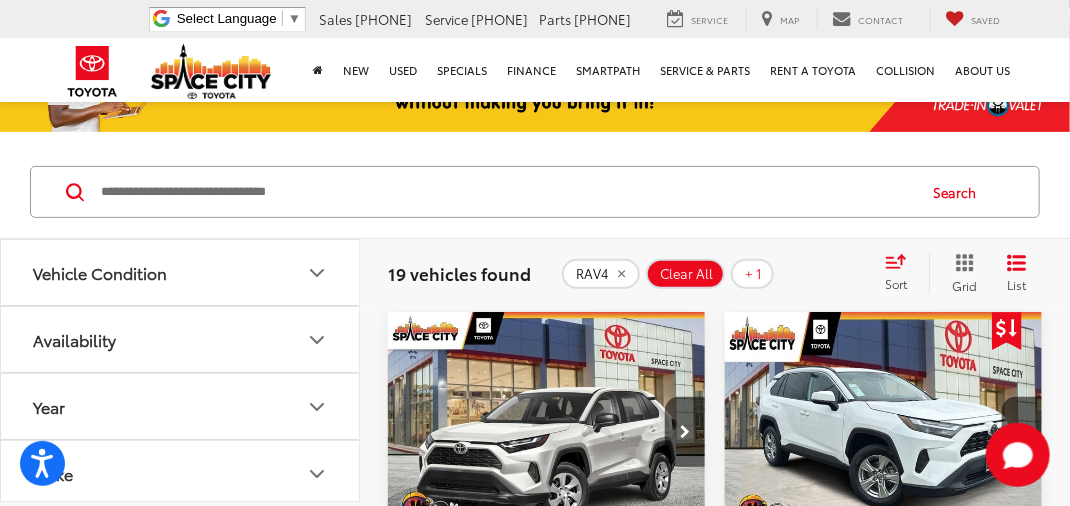 click 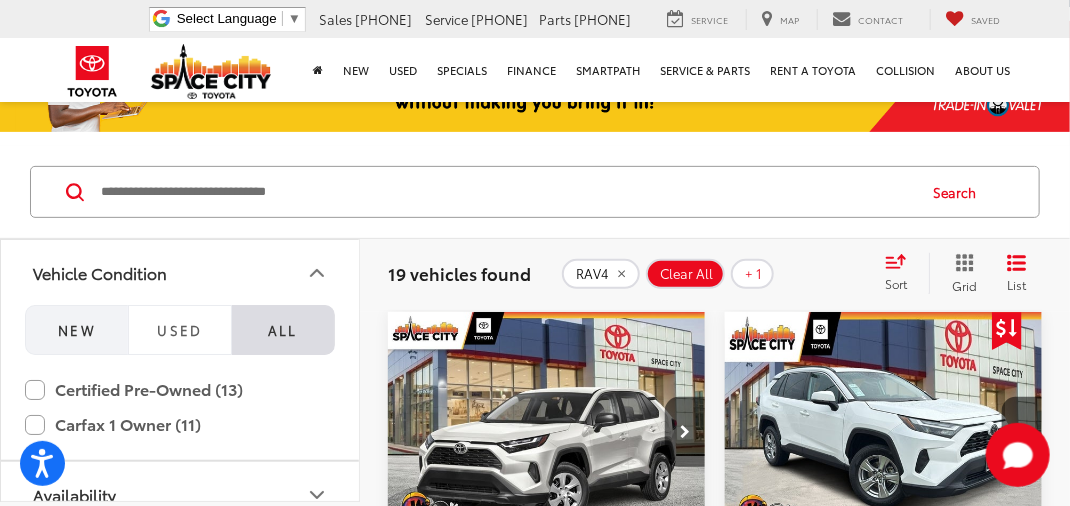 click on "NEW" at bounding box center (76, 330) 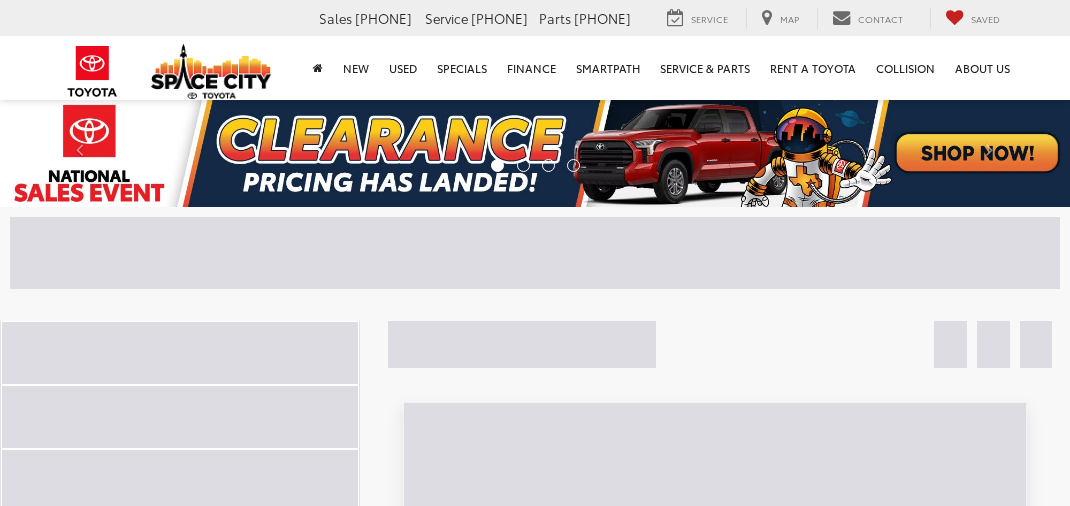 scroll, scrollTop: 0, scrollLeft: 0, axis: both 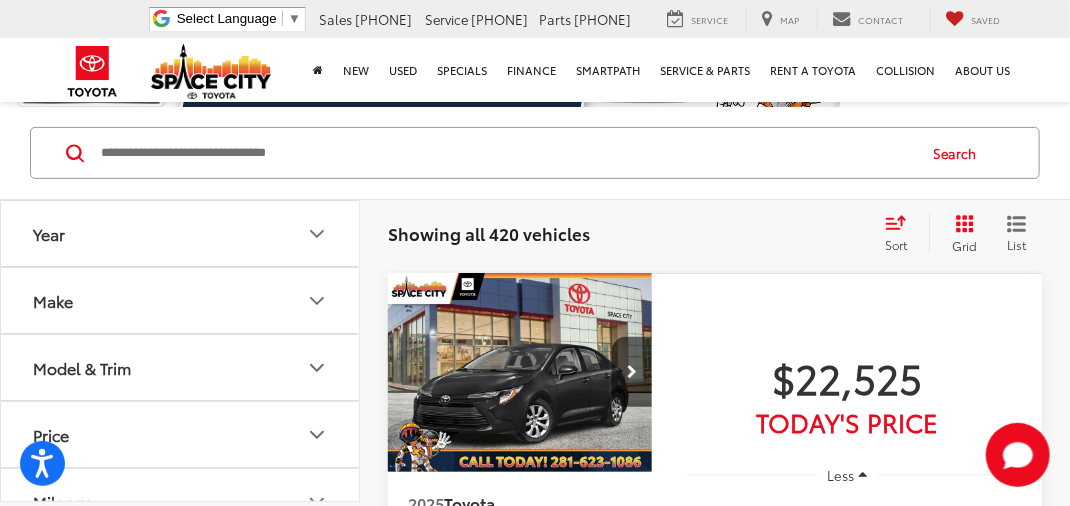 click 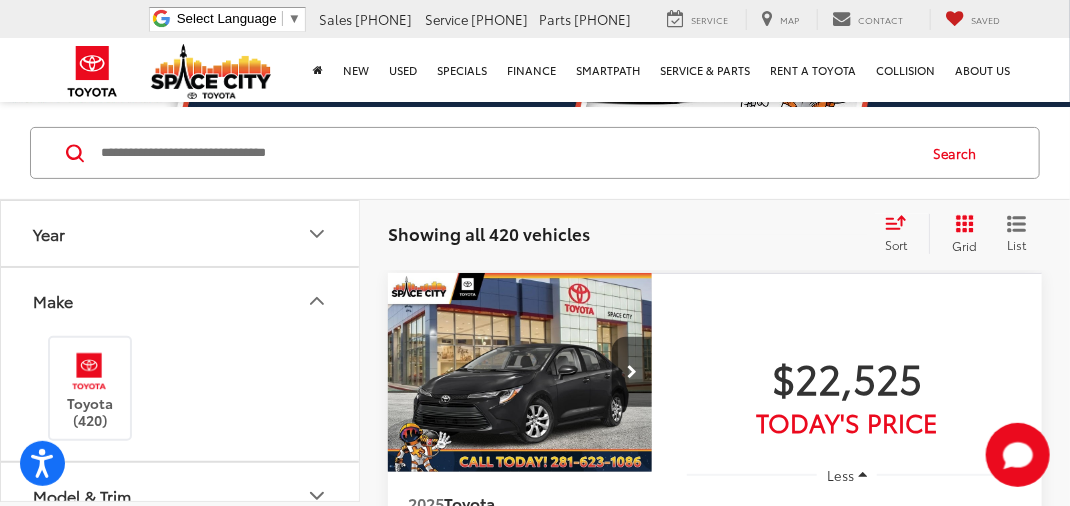 click 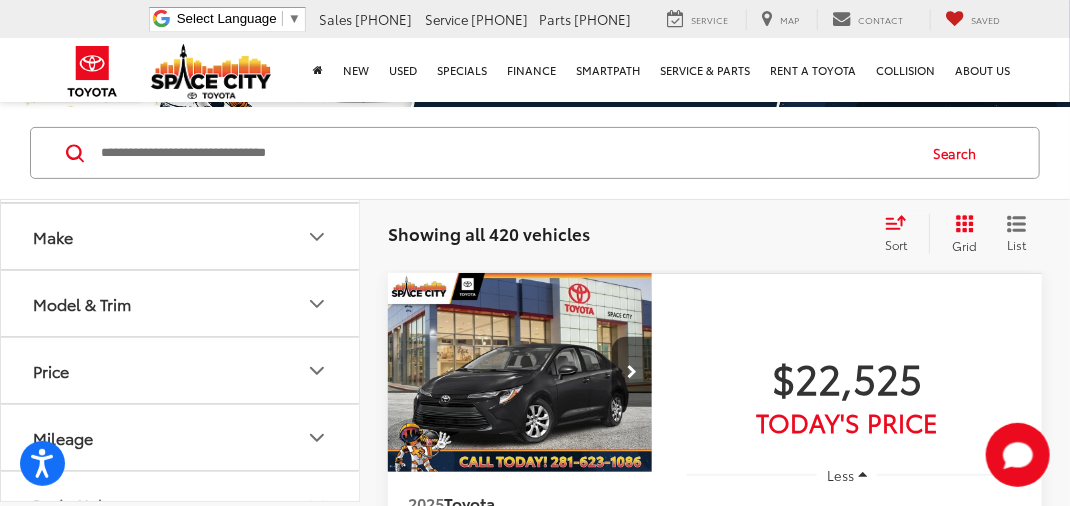 scroll, scrollTop: 100, scrollLeft: 0, axis: vertical 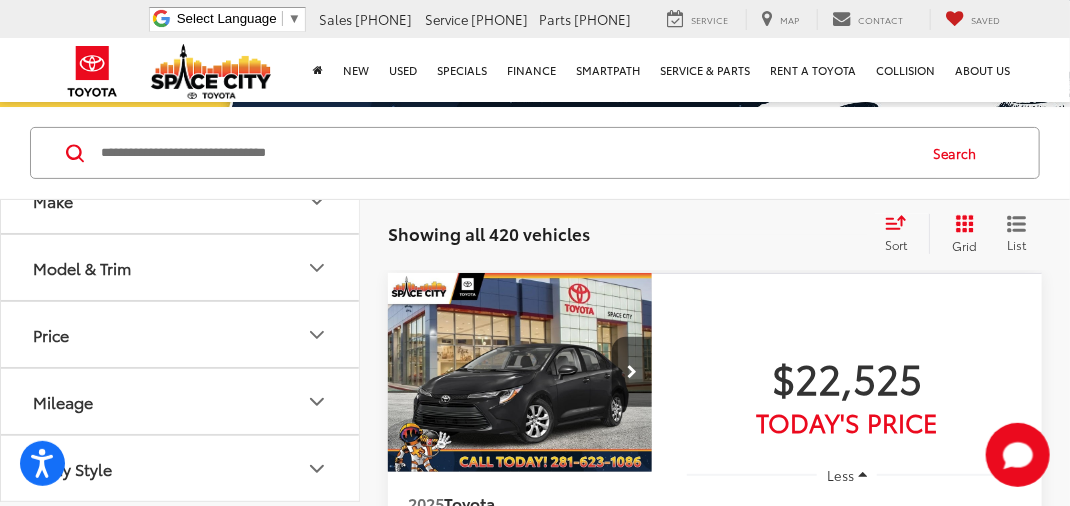 click 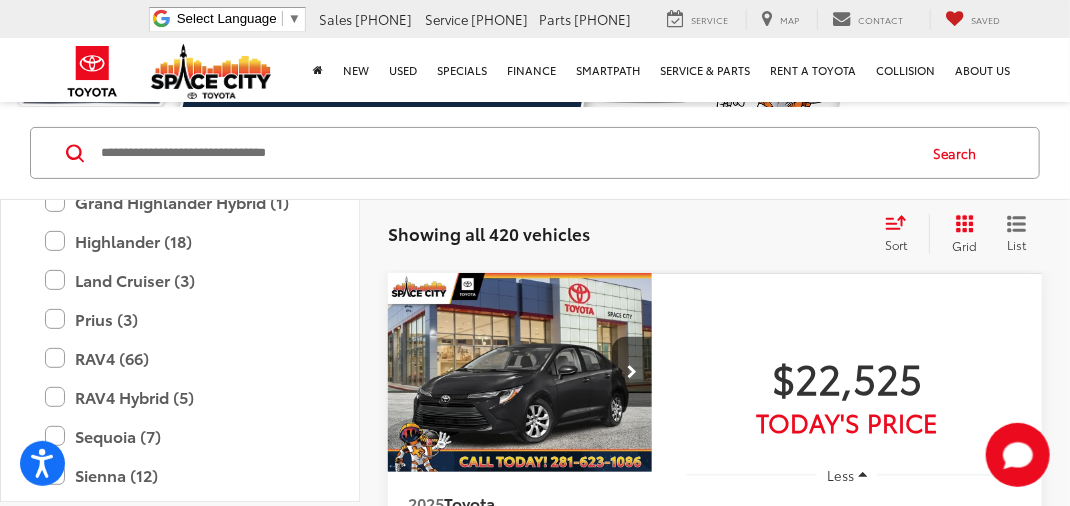 scroll, scrollTop: 700, scrollLeft: 0, axis: vertical 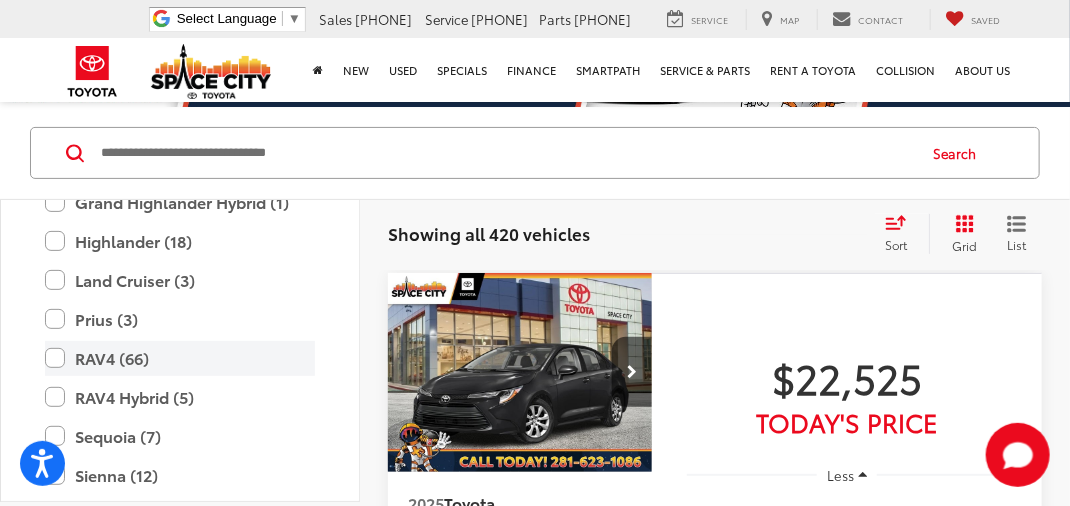 click on "RAV4 (66)" at bounding box center [180, 358] 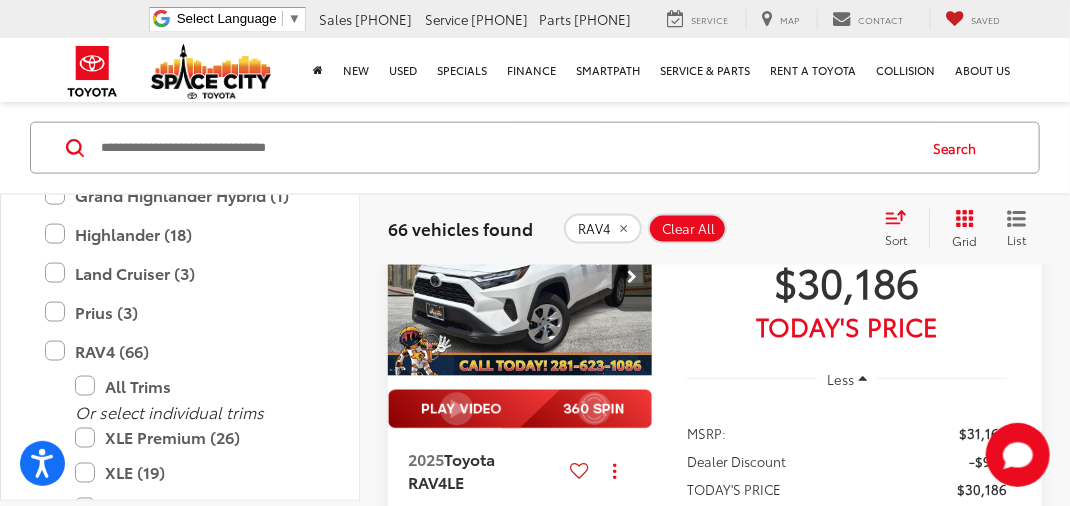 scroll, scrollTop: 1000, scrollLeft: 0, axis: vertical 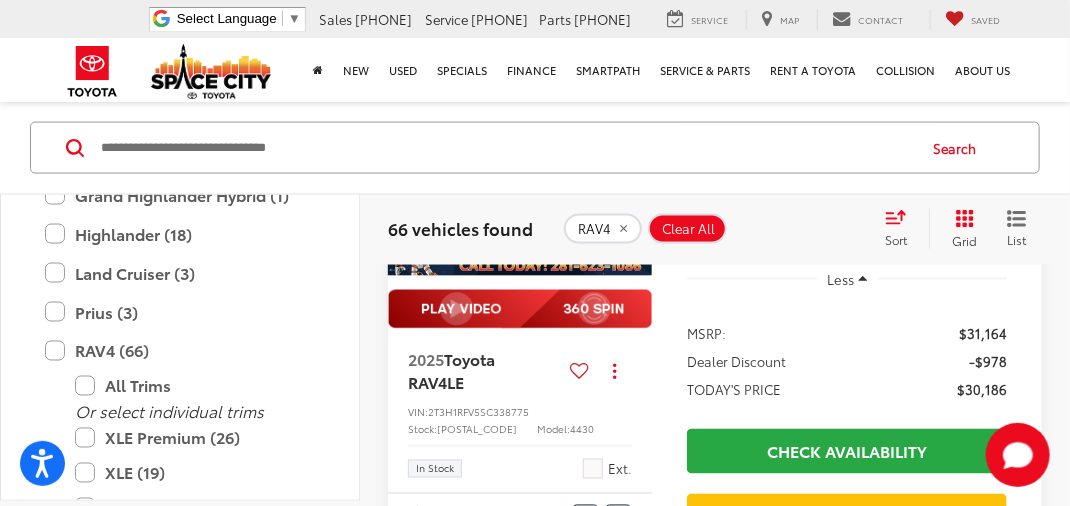 click at bounding box center (520, 177) 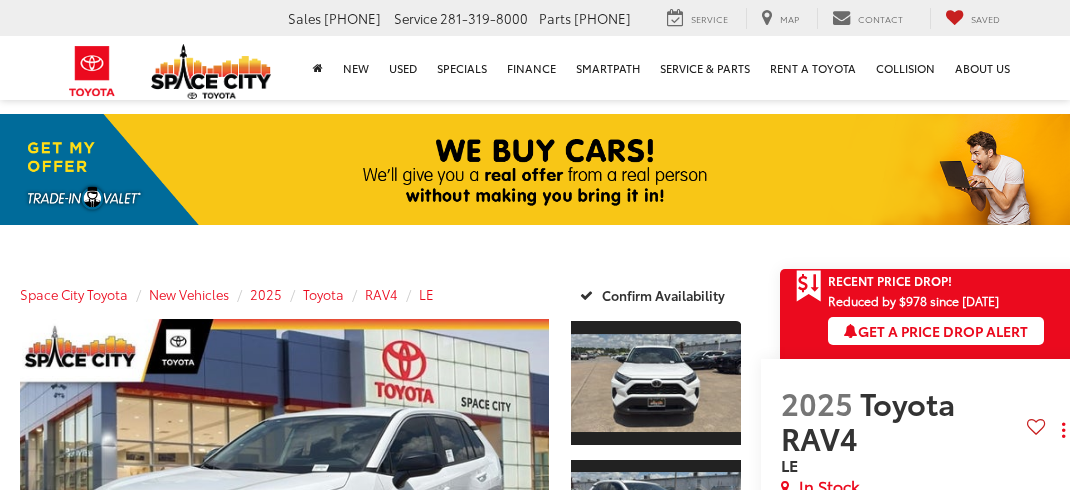 scroll, scrollTop: 0, scrollLeft: 0, axis: both 